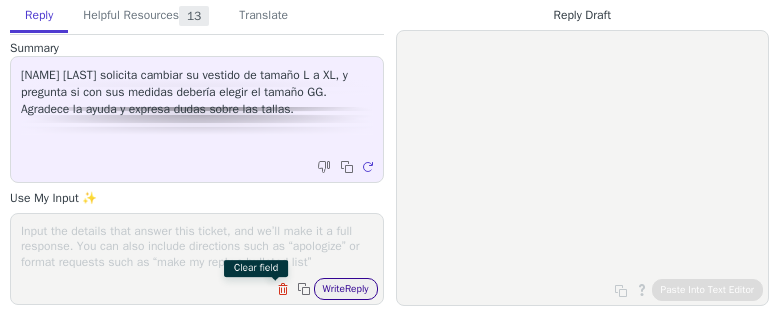 scroll, scrollTop: 0, scrollLeft: 0, axis: both 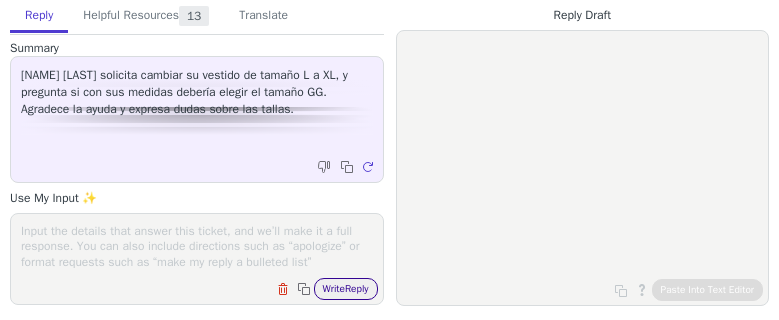 click on "Write  Reply" at bounding box center [346, 289] 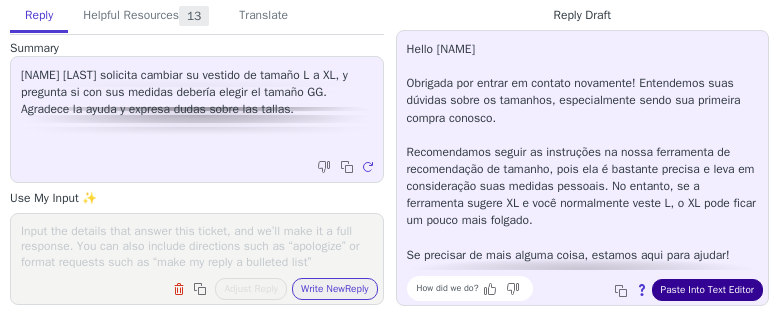 click on "Paste Into Text Editor" at bounding box center (707, 290) 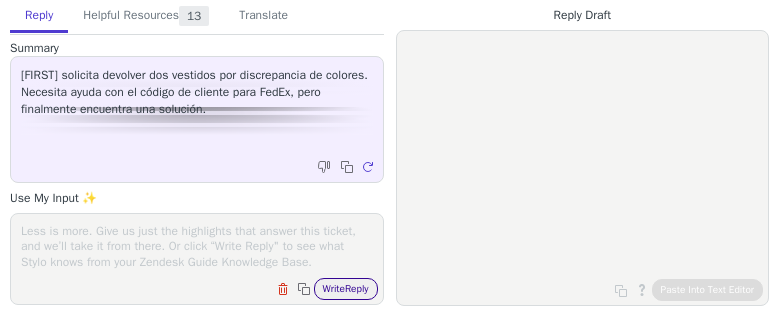 scroll, scrollTop: 0, scrollLeft: 0, axis: both 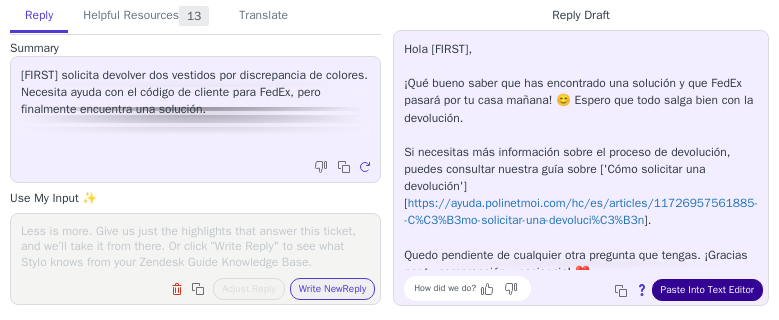 drag, startPoint x: 715, startPoint y: 294, endPoint x: 698, endPoint y: 292, distance: 17.117243 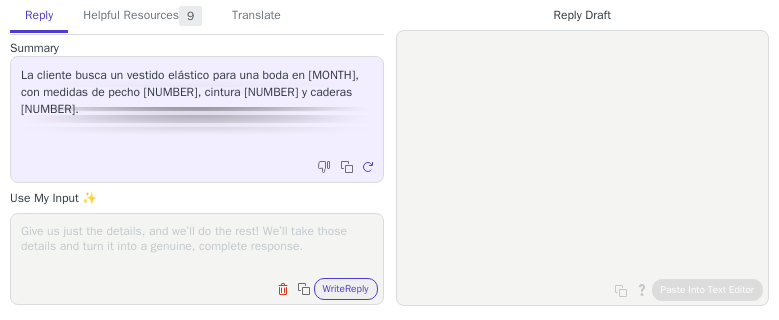 scroll, scrollTop: 0, scrollLeft: 0, axis: both 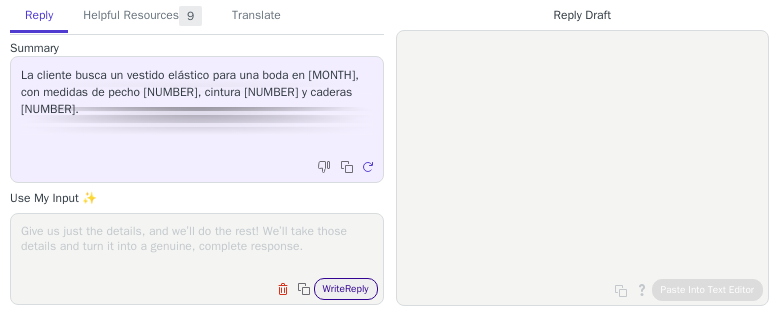 click on "Write  Reply" at bounding box center (346, 289) 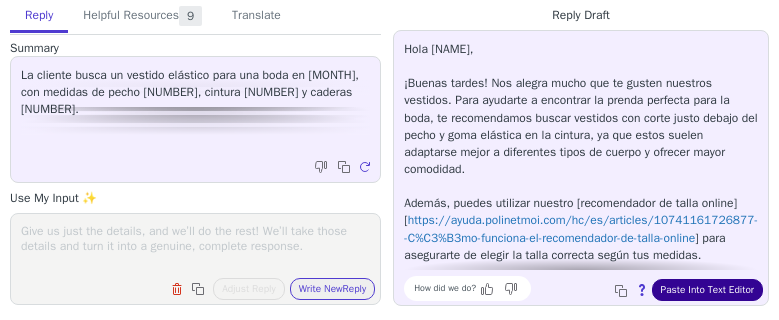 click on "Paste Into Text Editor" at bounding box center [707, 290] 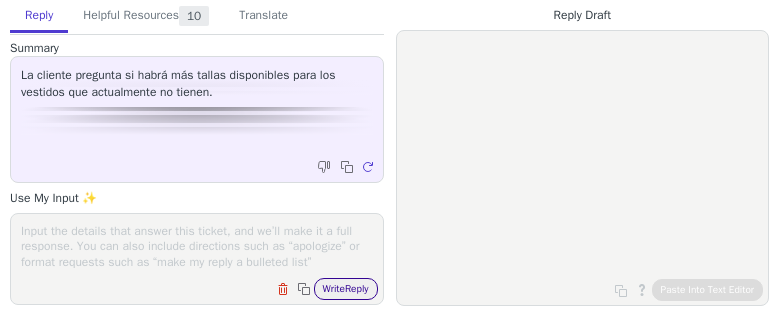 scroll, scrollTop: 0, scrollLeft: 0, axis: both 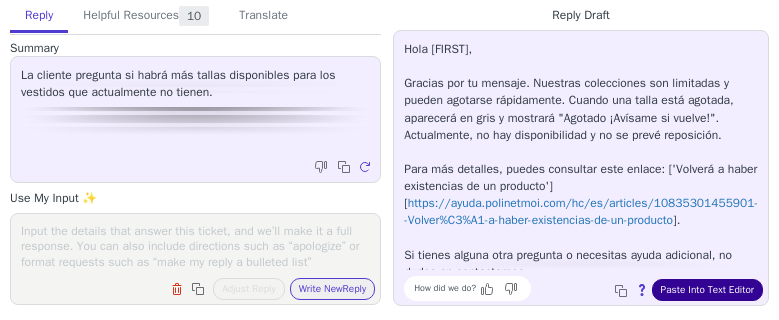 click on "Paste Into Text Editor" at bounding box center (707, 290) 